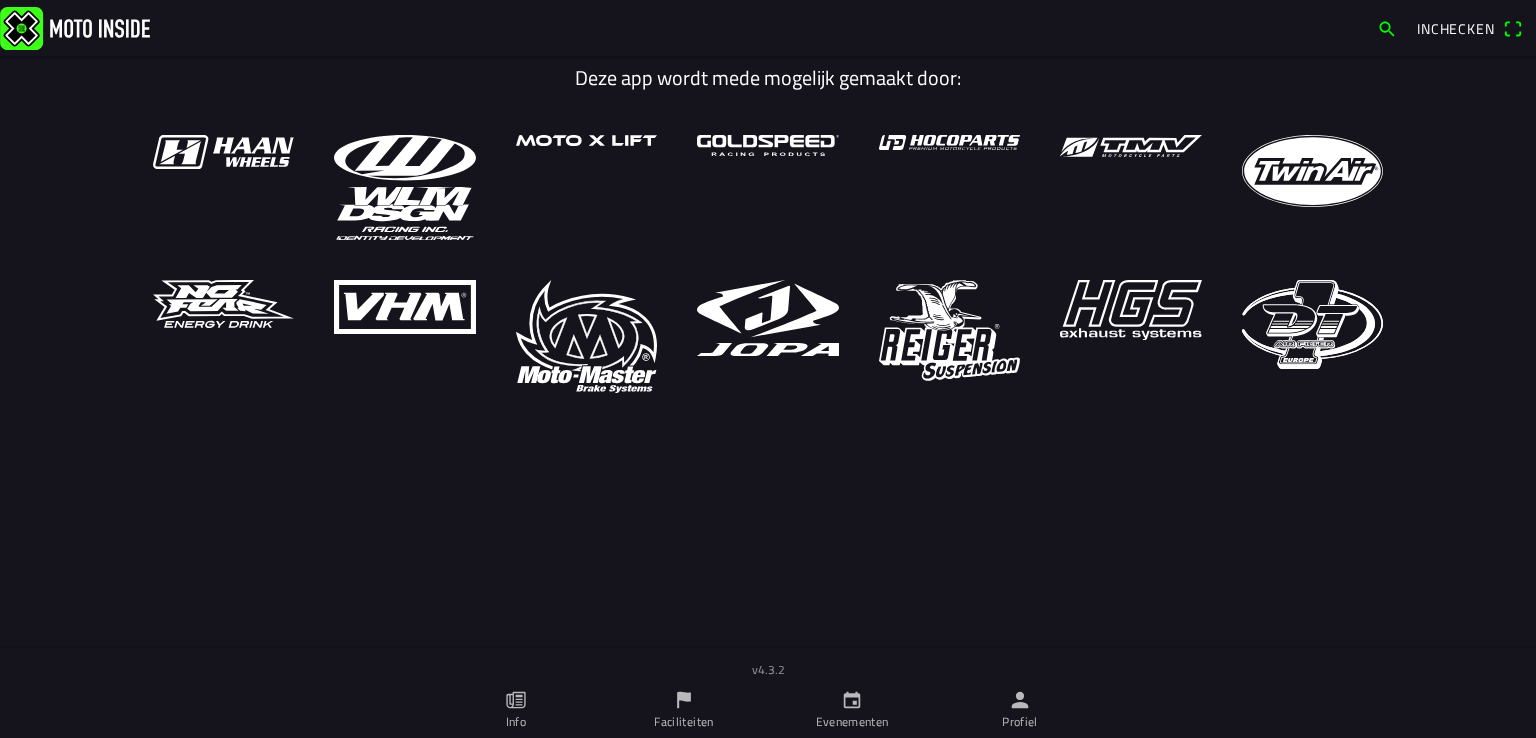 scroll, scrollTop: 0, scrollLeft: 0, axis: both 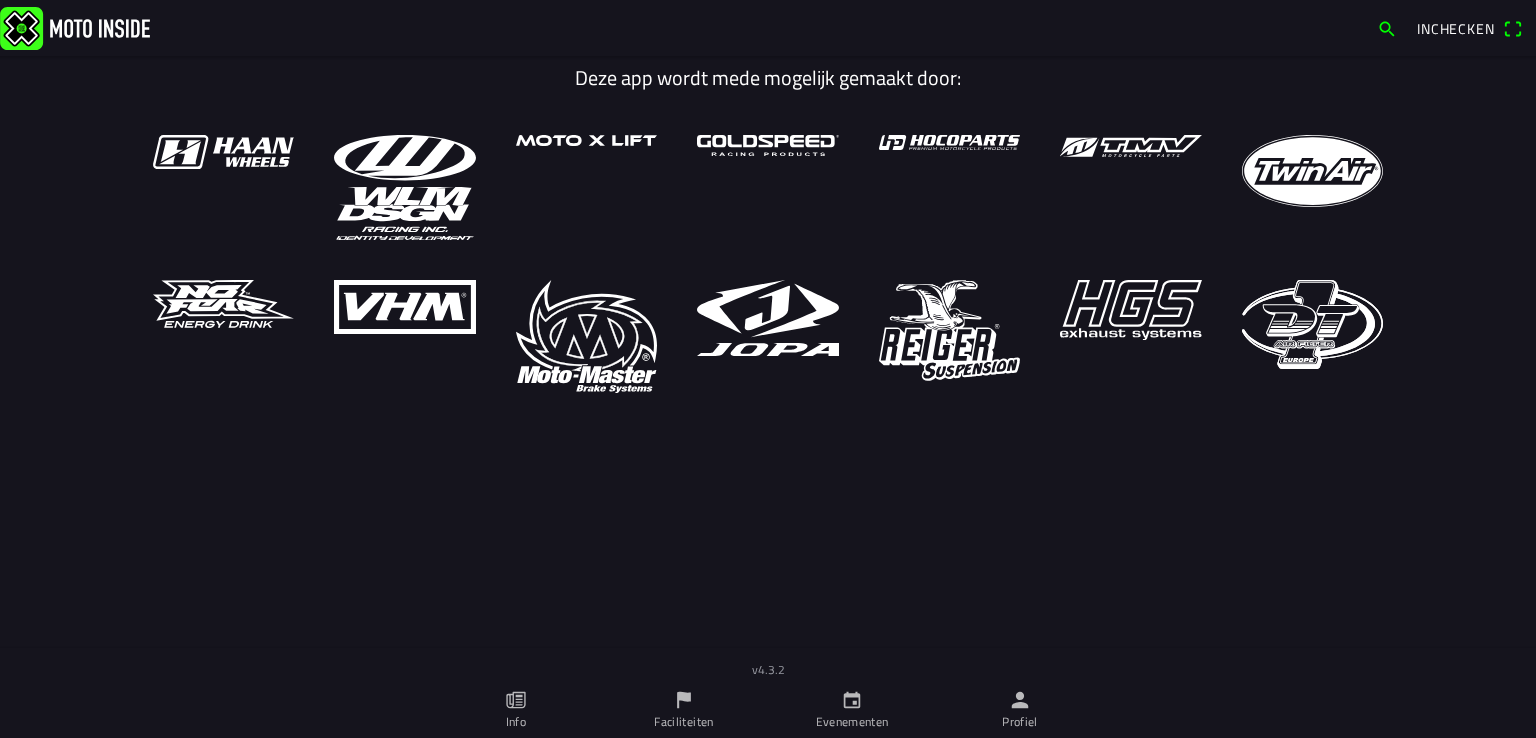 click on "Profiel" at bounding box center [1020, 710] 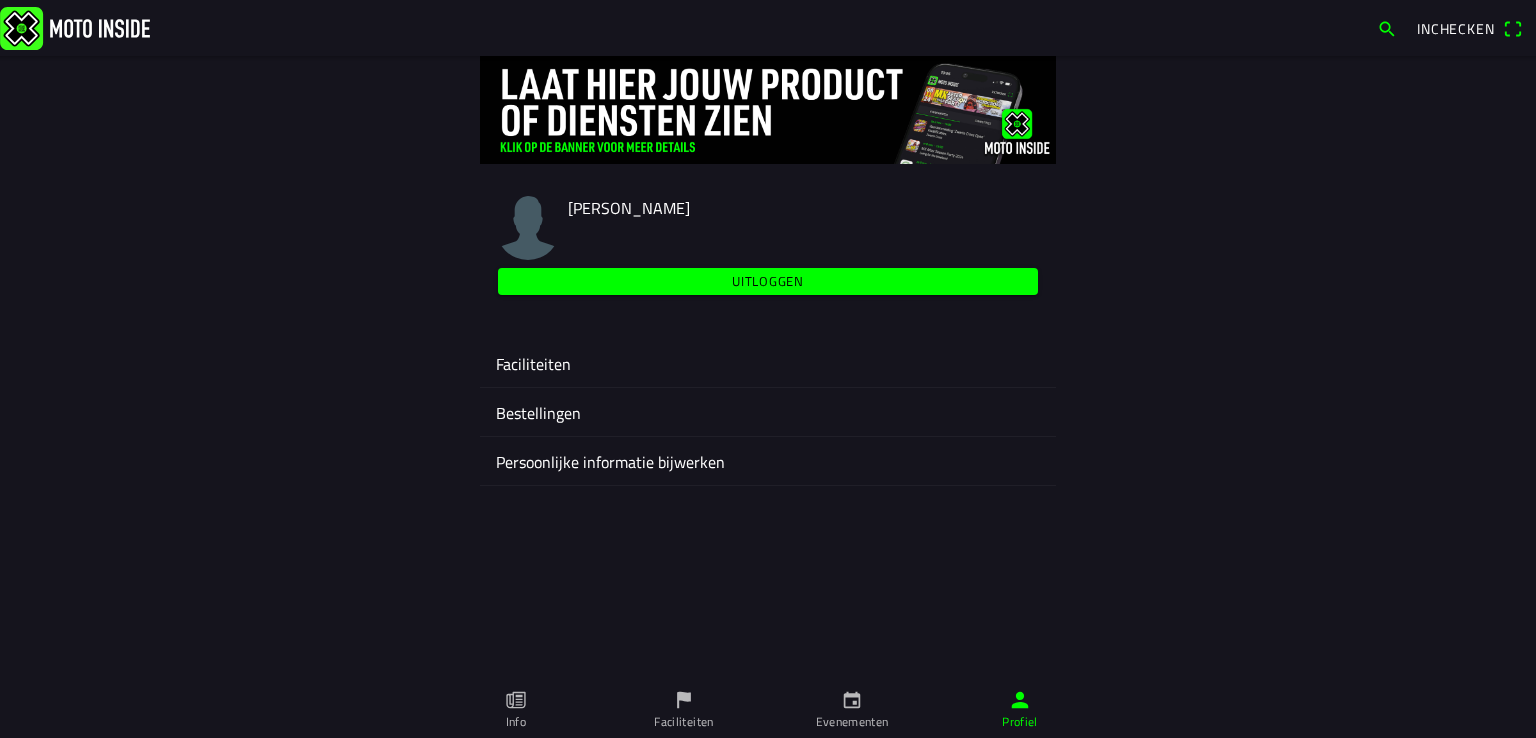 click on "Faciliteiten" 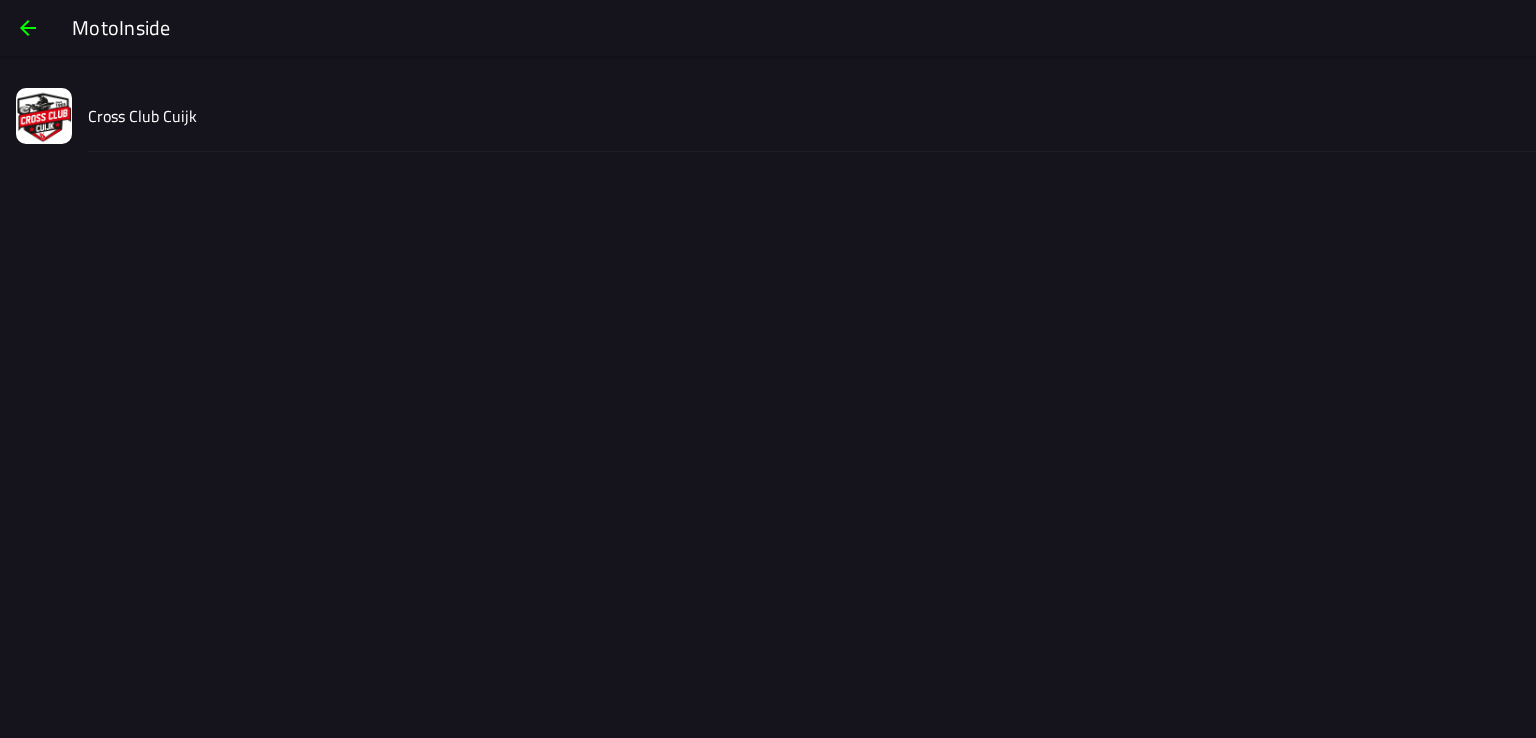 click on "Cross Club Cuijk" 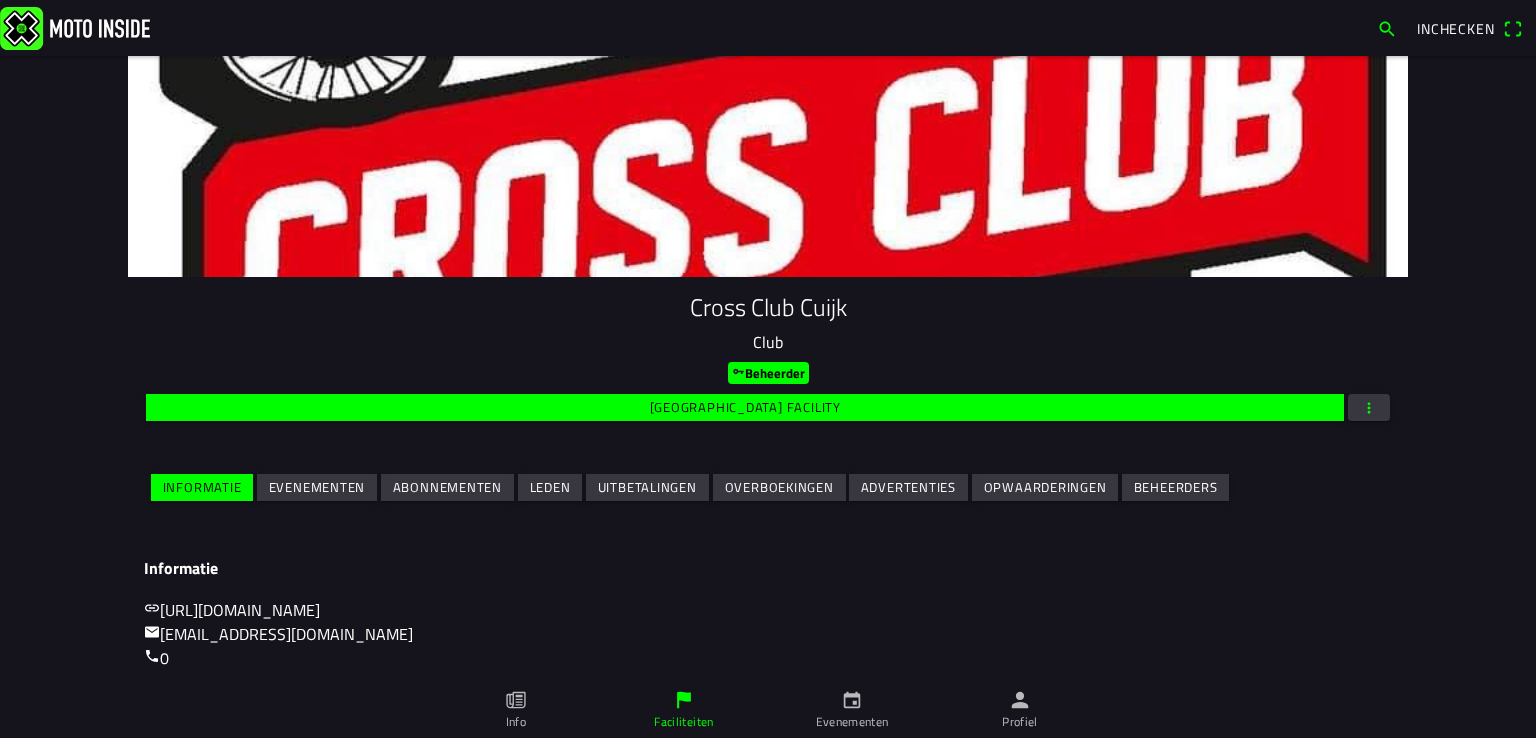 click on "Evenementen" at bounding box center [0, 0] 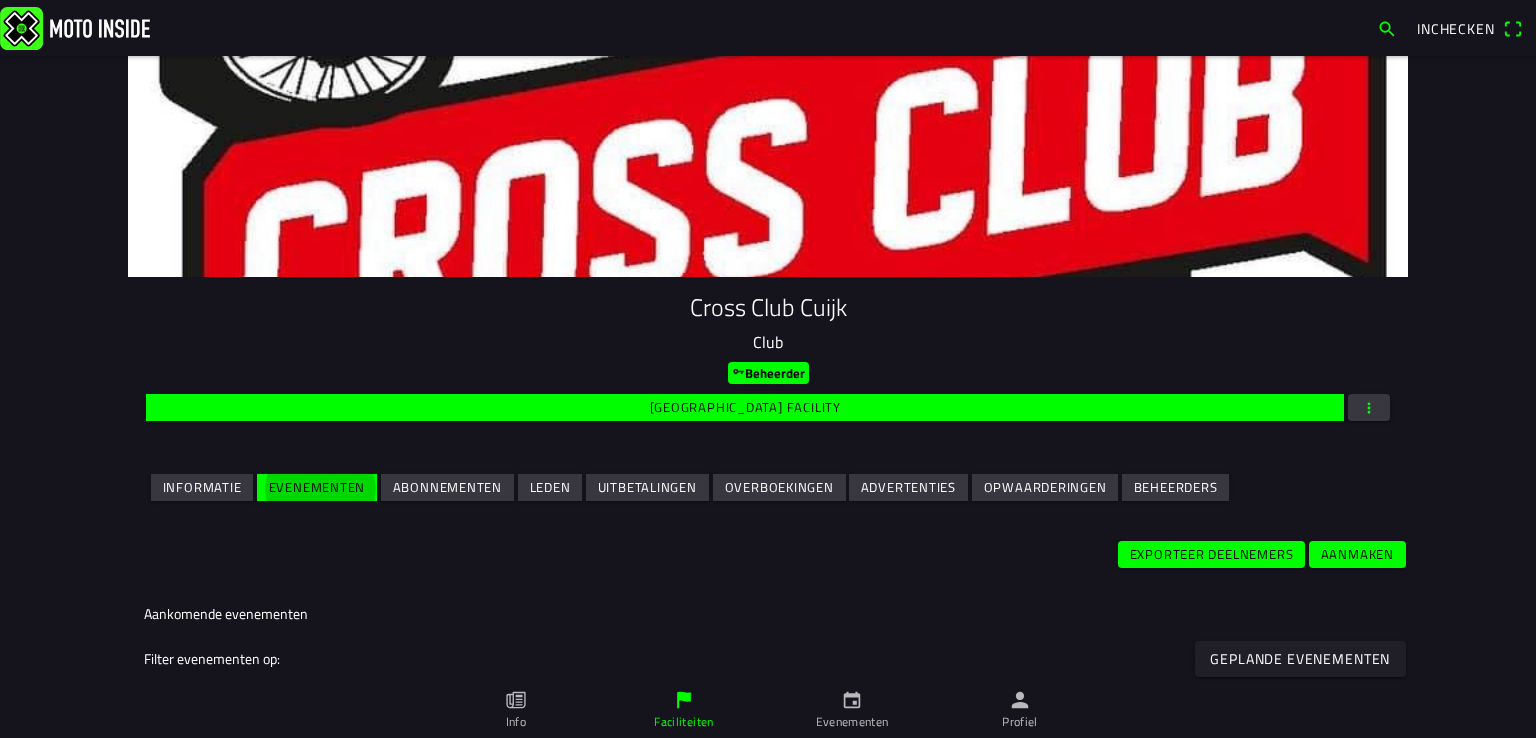 scroll, scrollTop: 272, scrollLeft: 0, axis: vertical 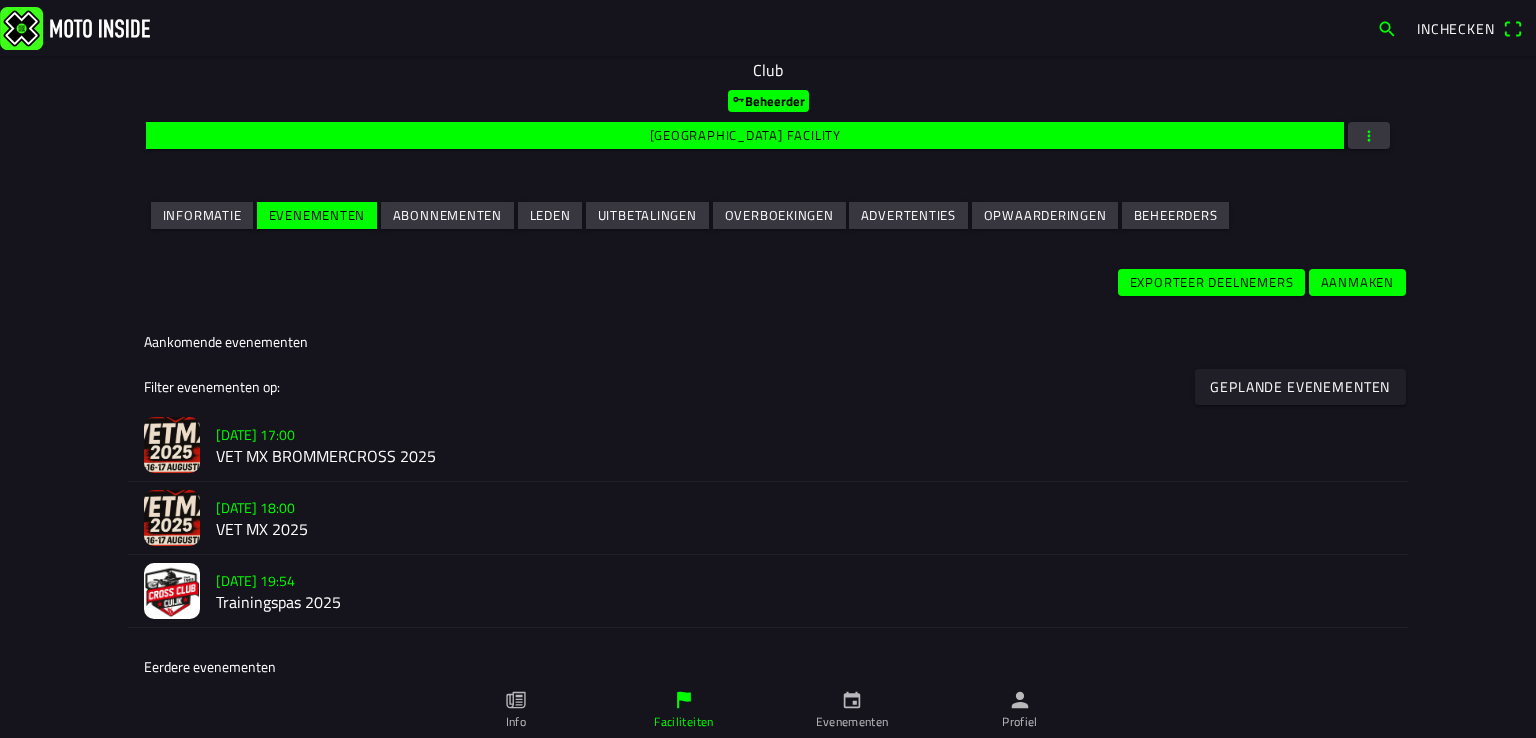 click on "VET MX 2025" 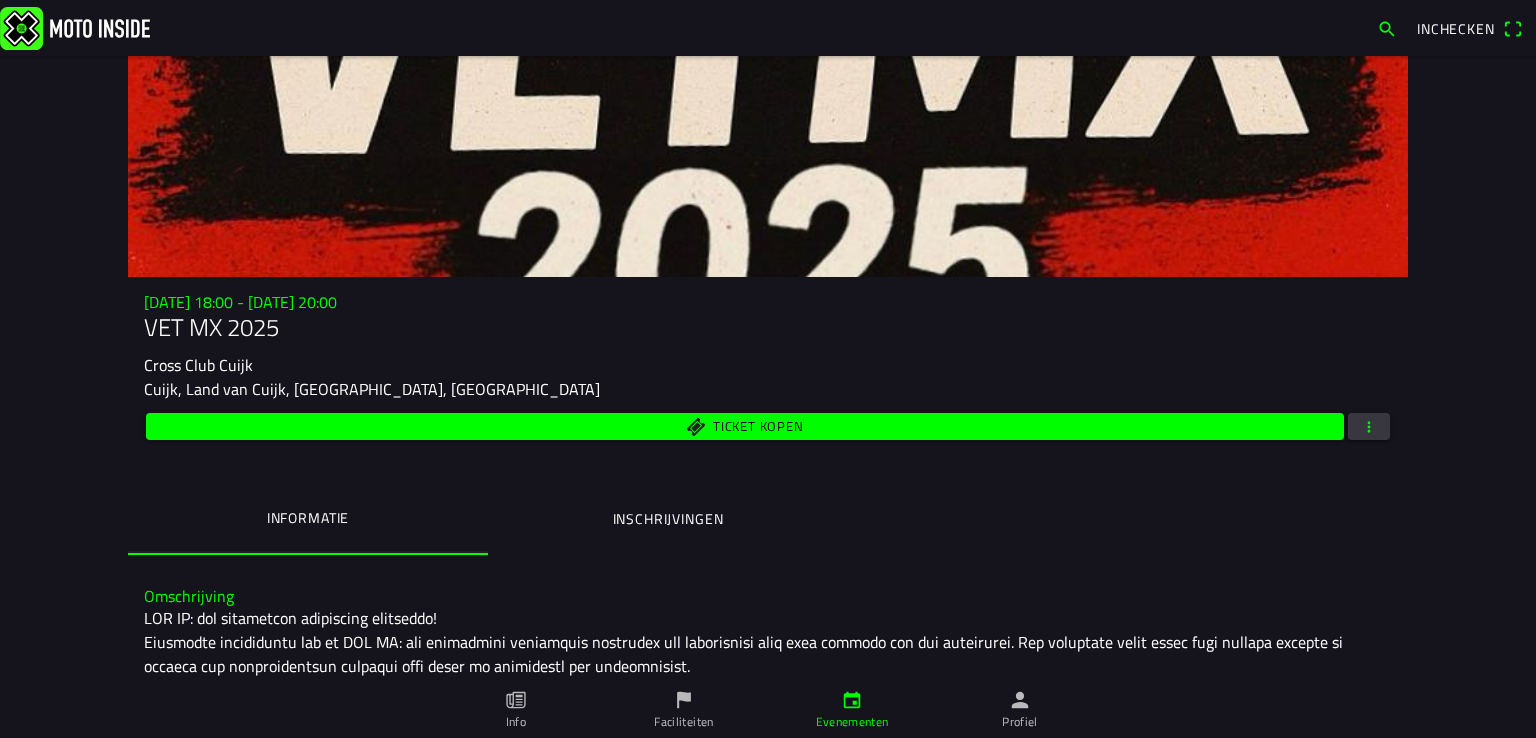 click at bounding box center [1369, 426] 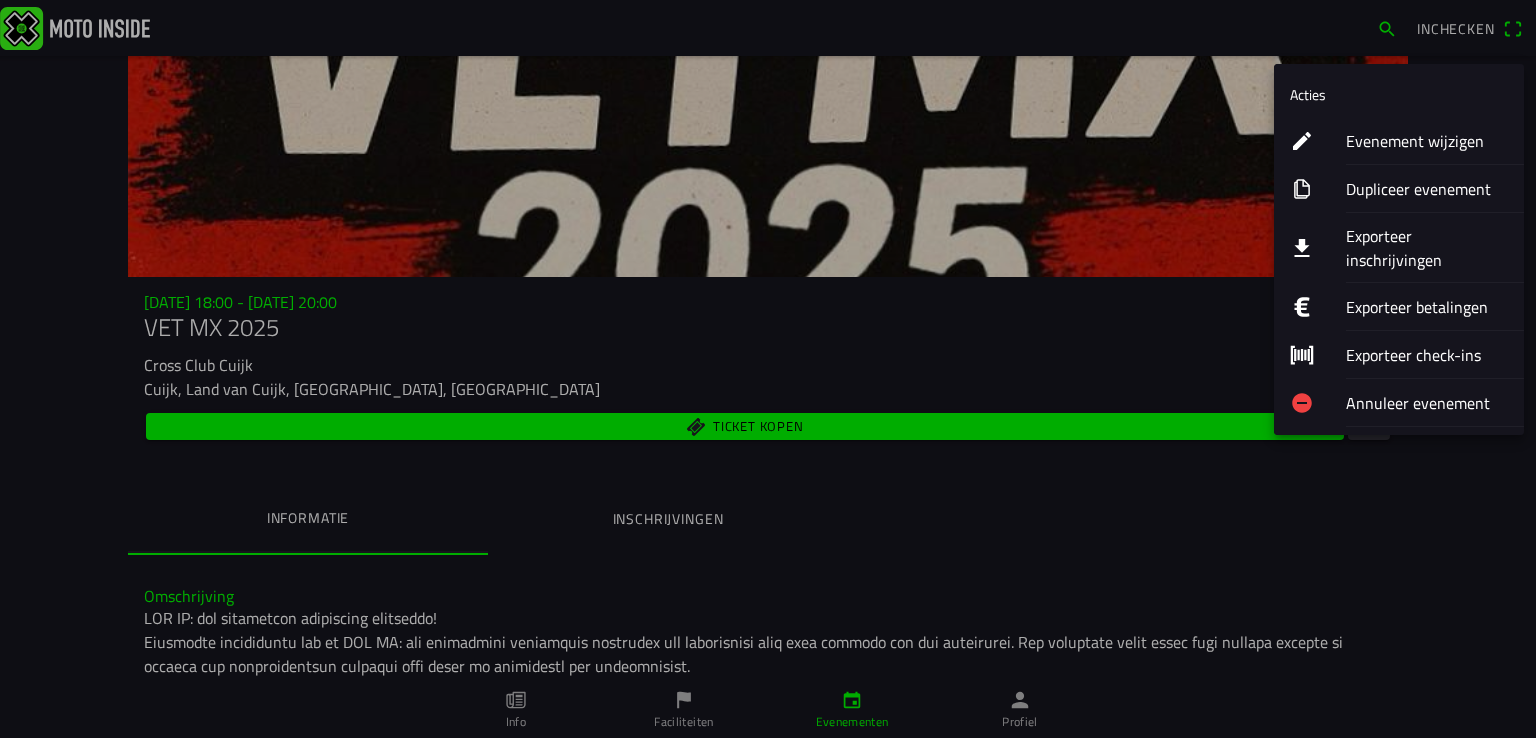 click on "Exporteer inschrijvingen" 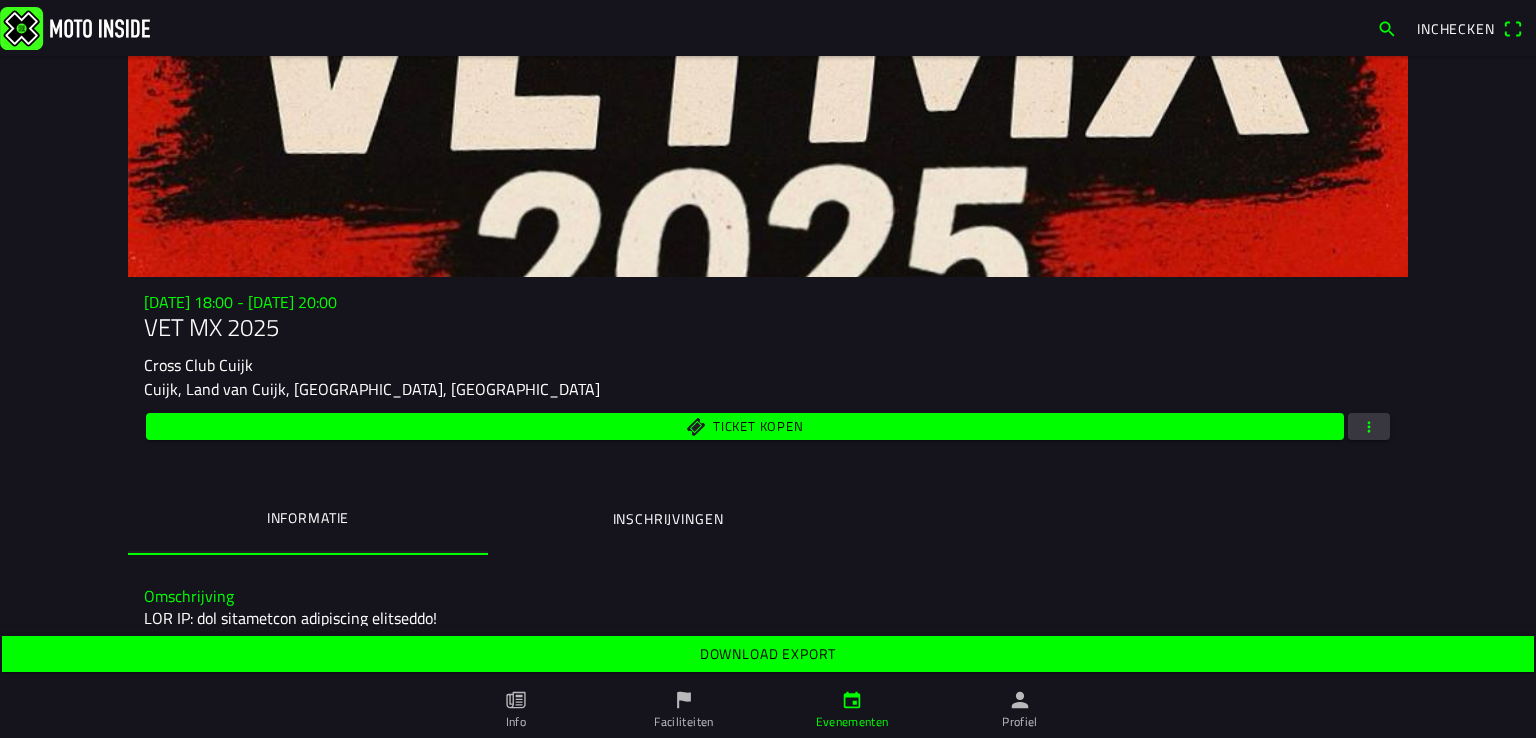 click on "Download export" 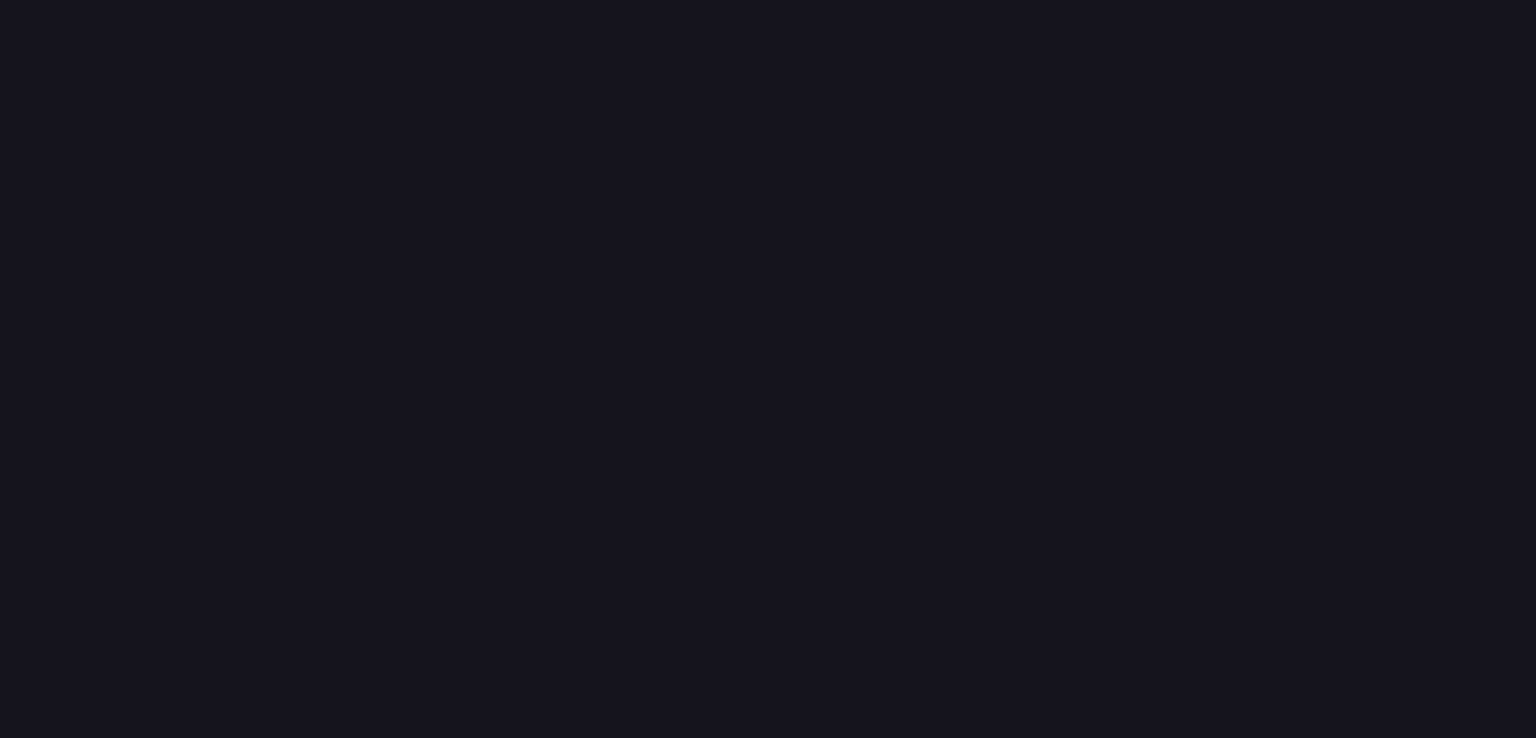 scroll, scrollTop: 0, scrollLeft: 0, axis: both 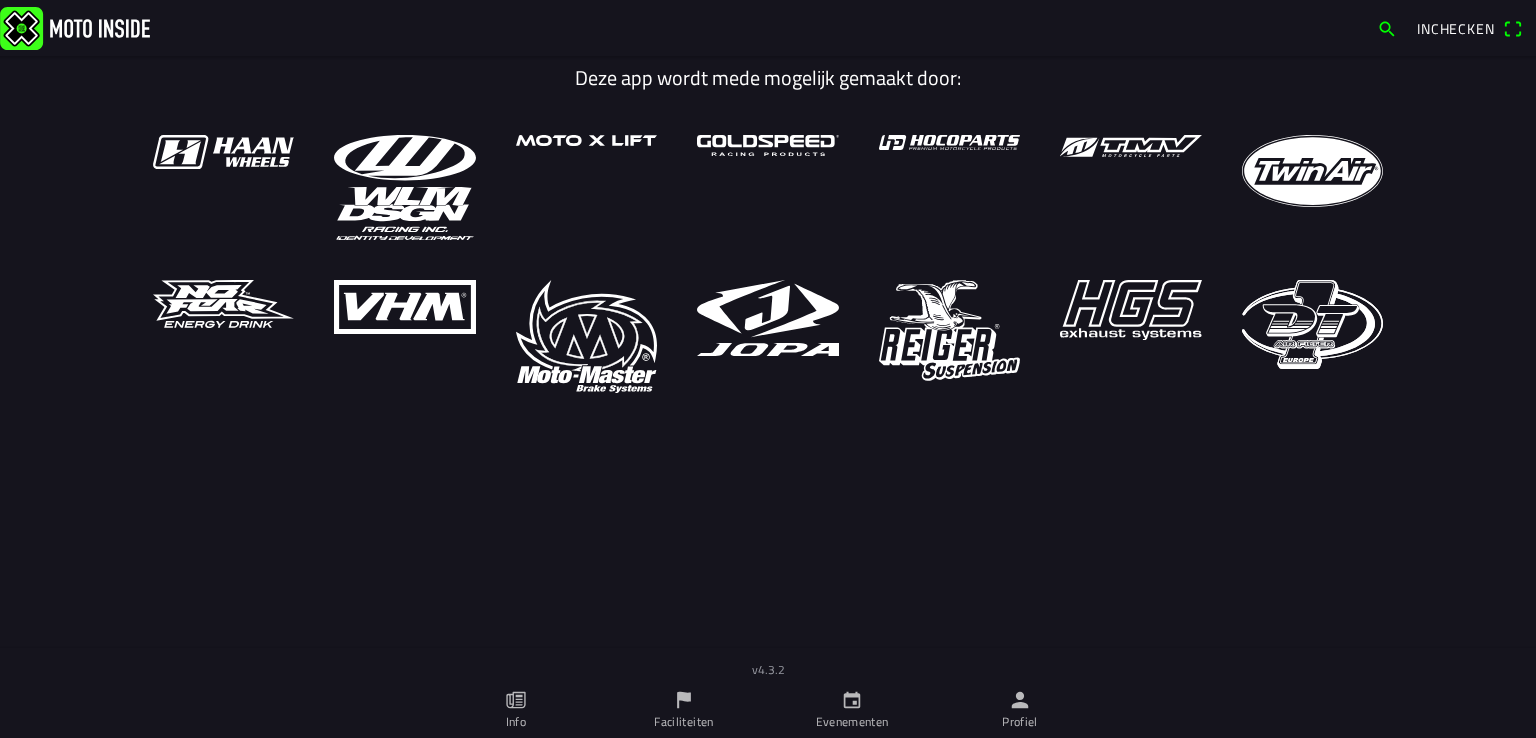 click on "Profiel" at bounding box center (1020, 710) 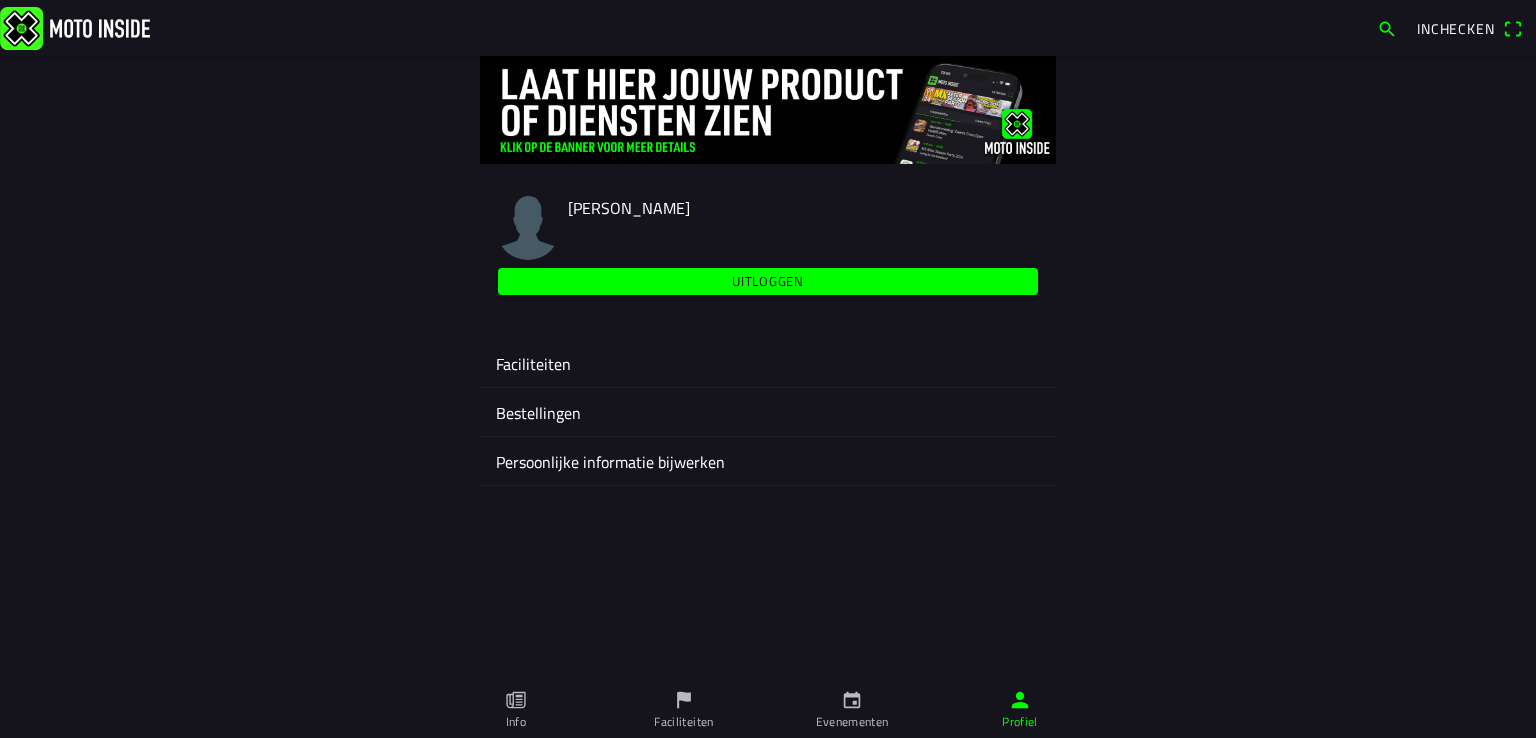 click on "Faciliteiten" 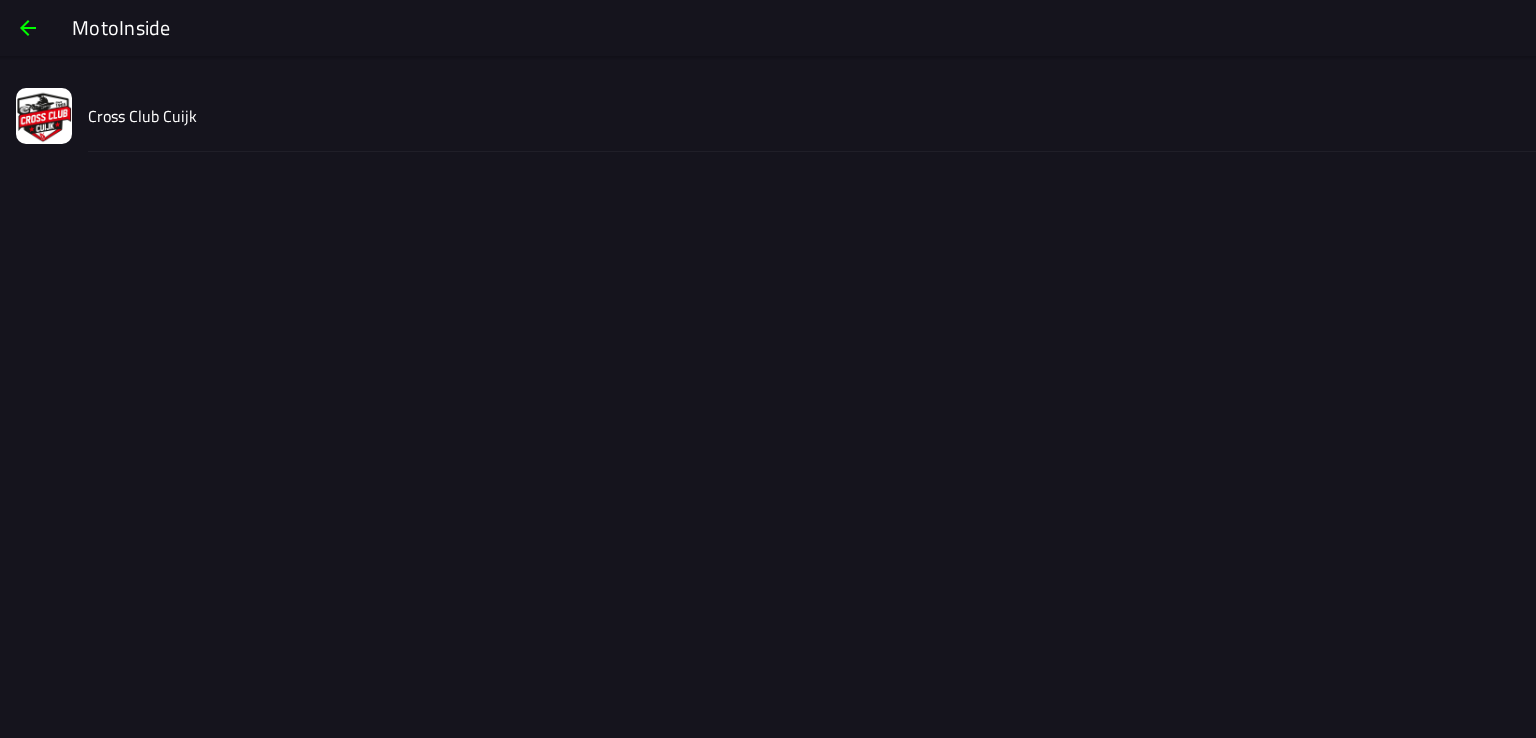 click on "Cross Club Cuijk" 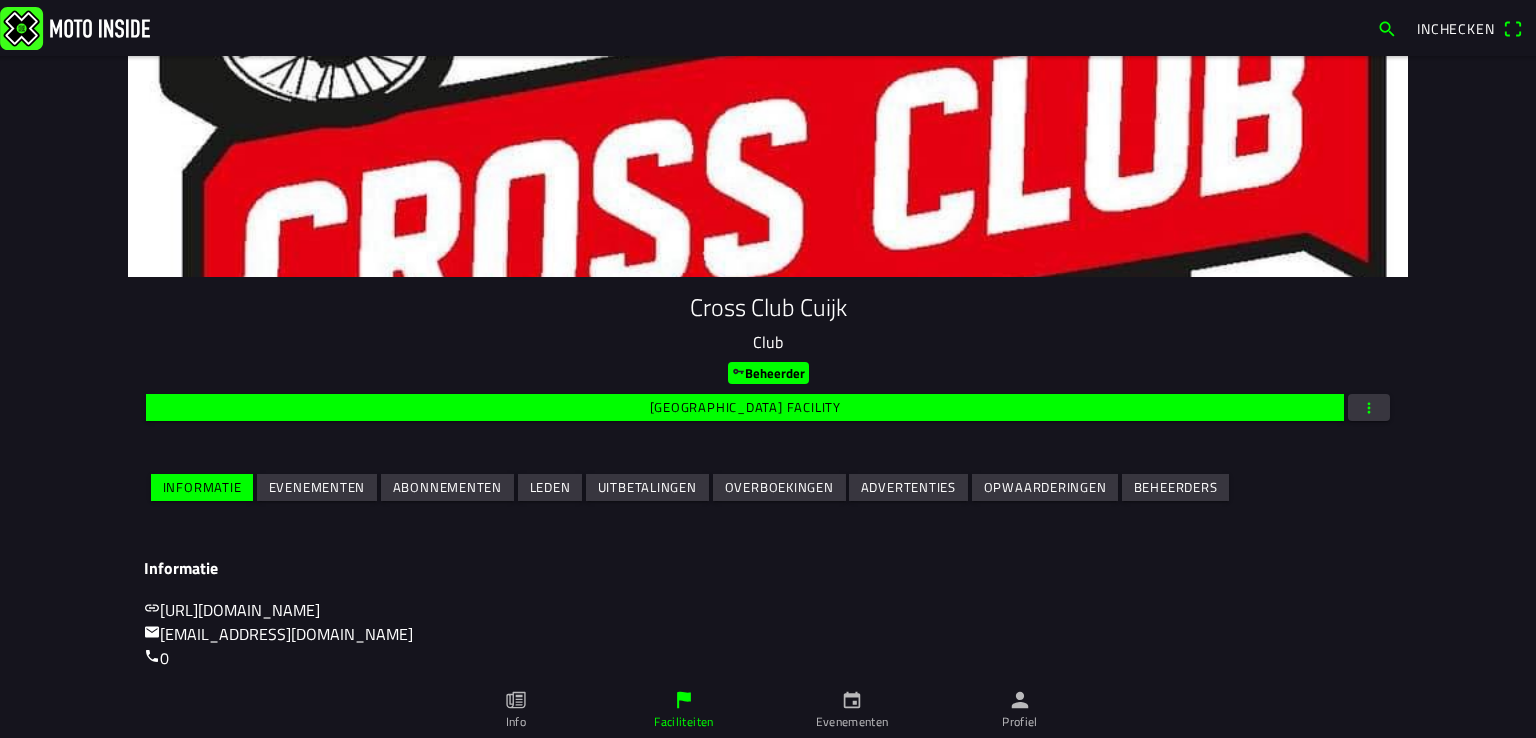 click on "Evenementen" at bounding box center [0, 0] 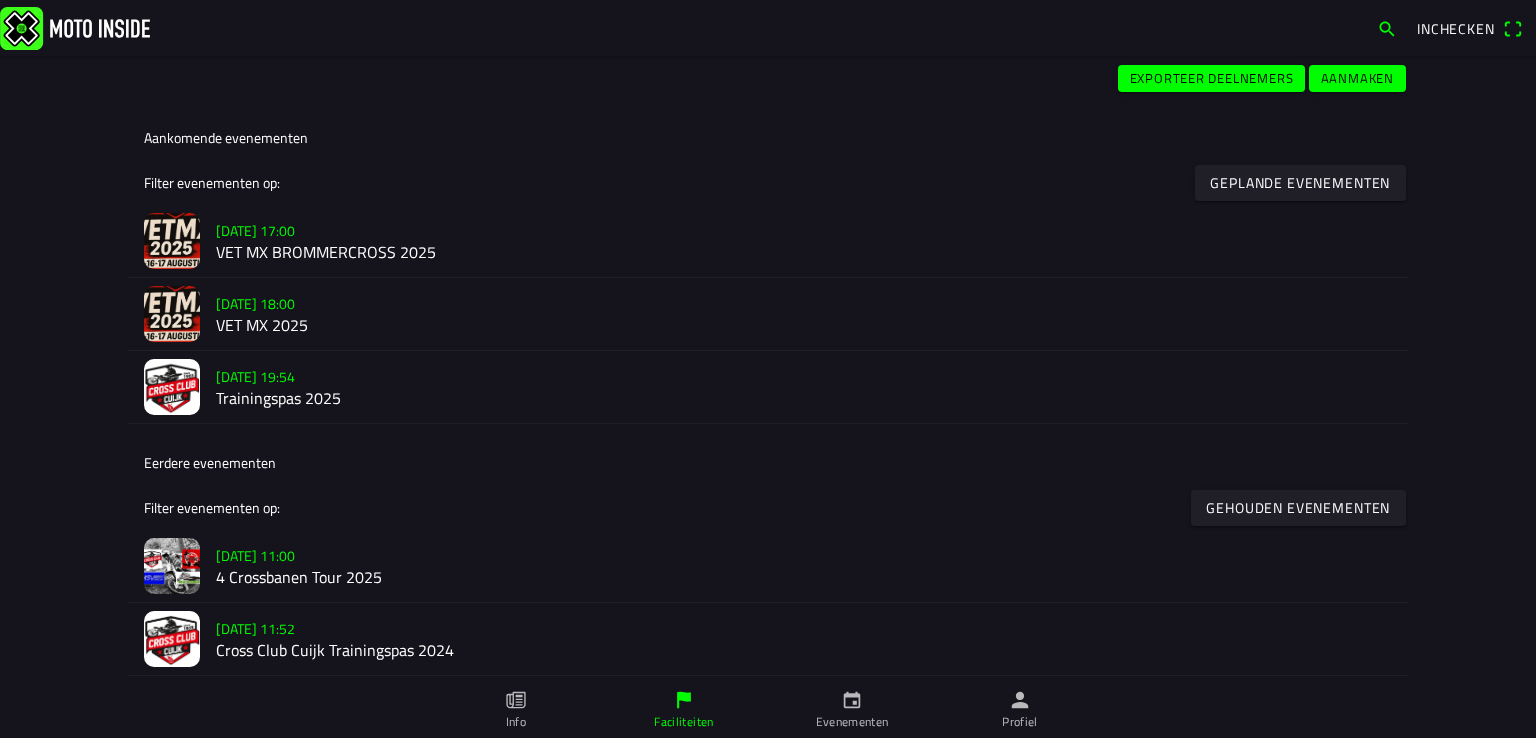 scroll, scrollTop: 487, scrollLeft: 0, axis: vertical 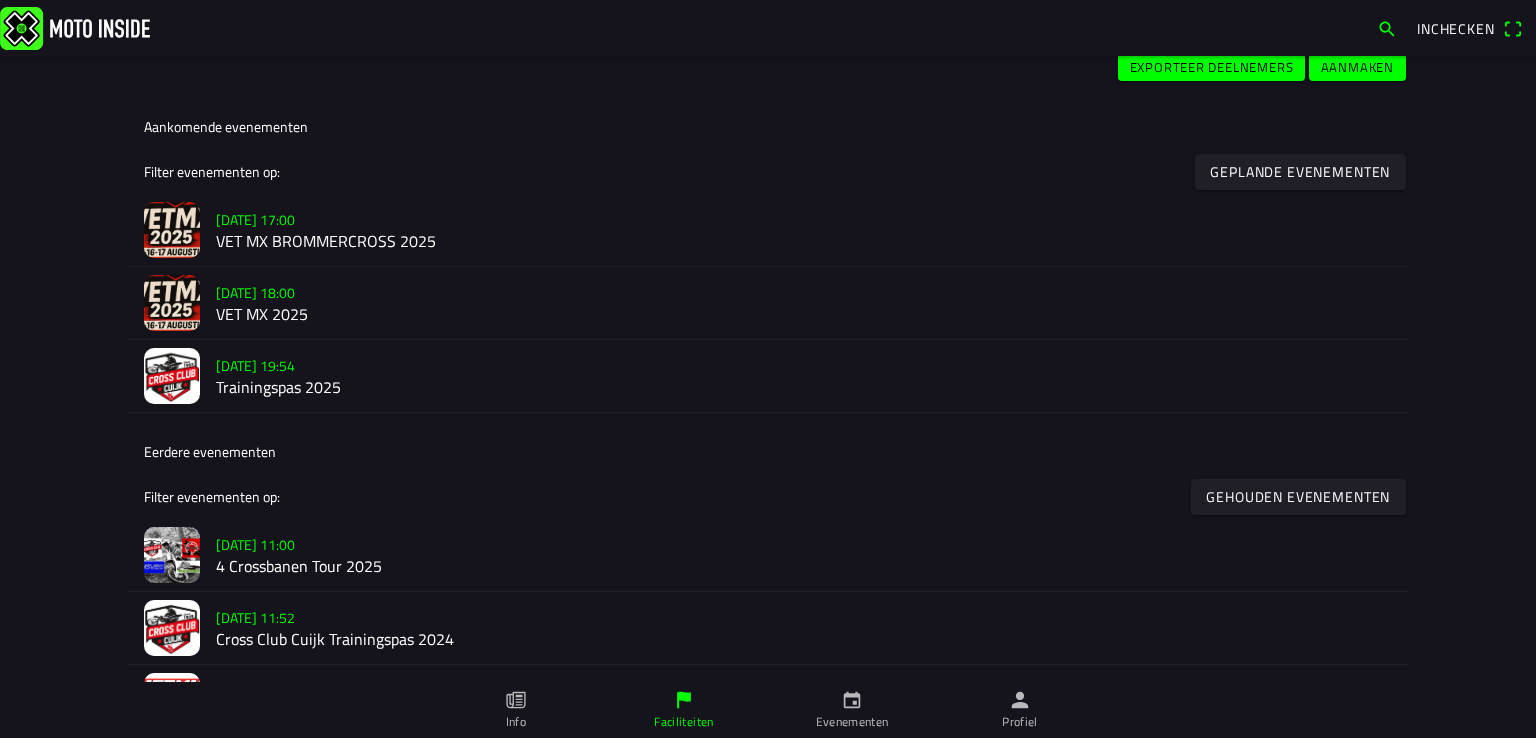 click on "[DATE] 18:00  VET MX 2025" at bounding box center [804, 303] 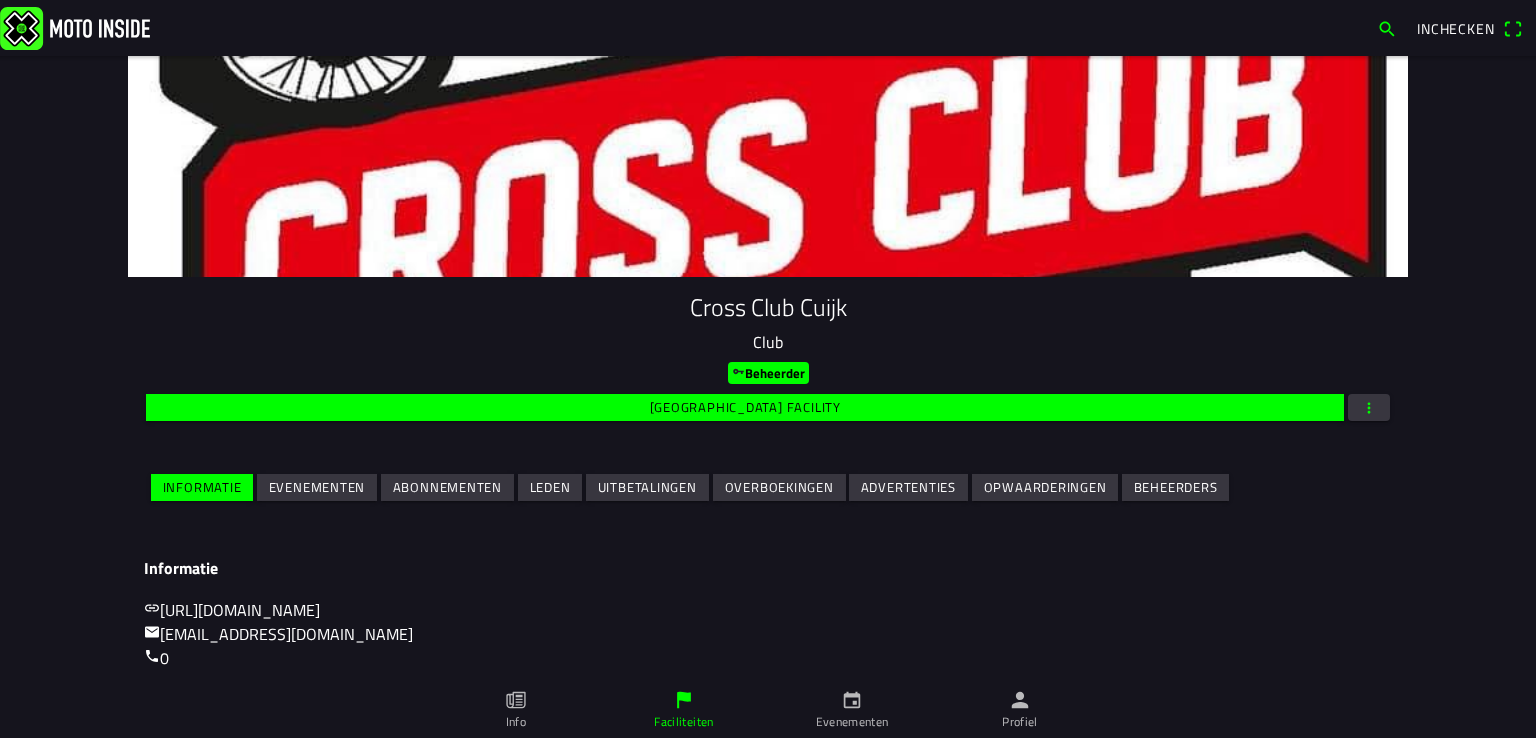 click on "Evenementen" at bounding box center [317, 487] 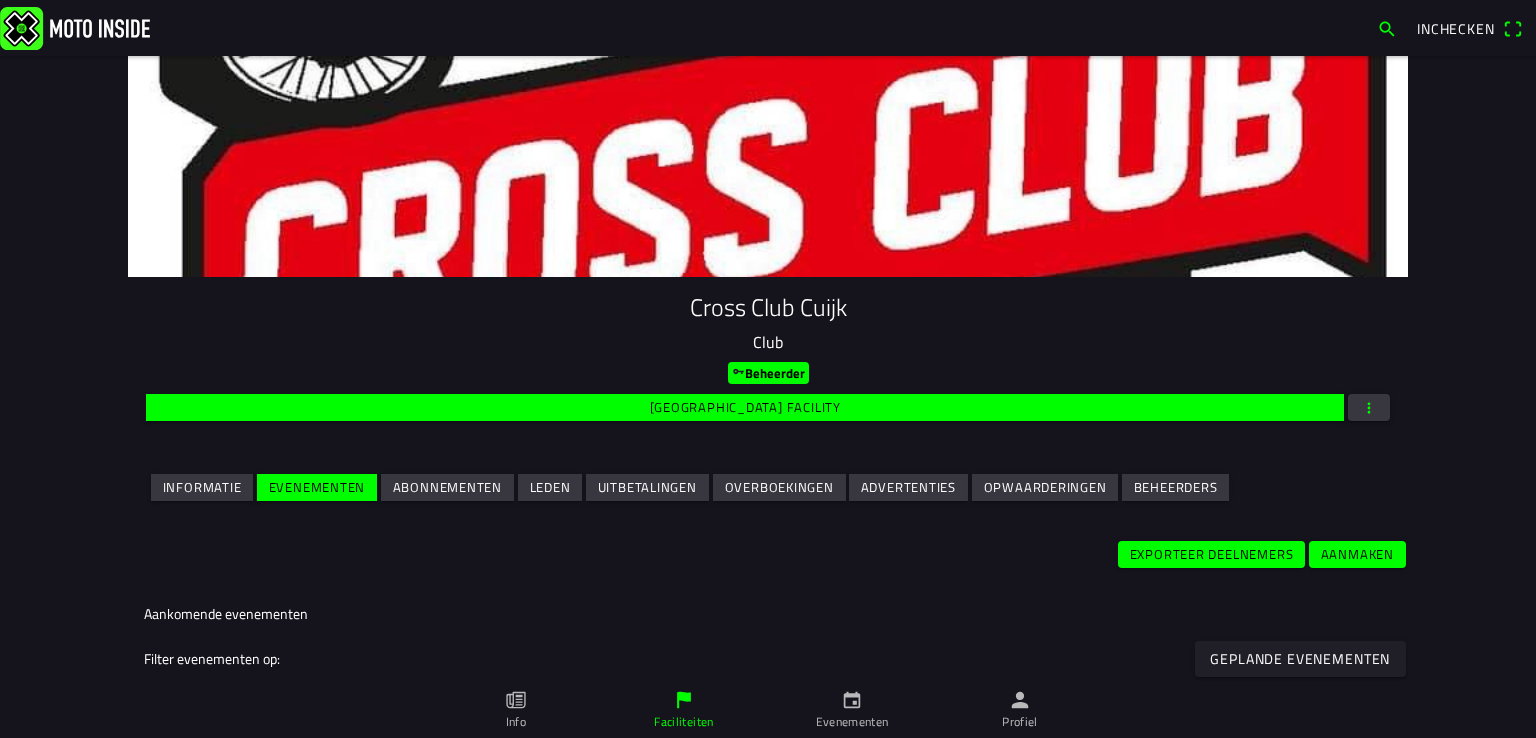 scroll, scrollTop: 80, scrollLeft: 0, axis: vertical 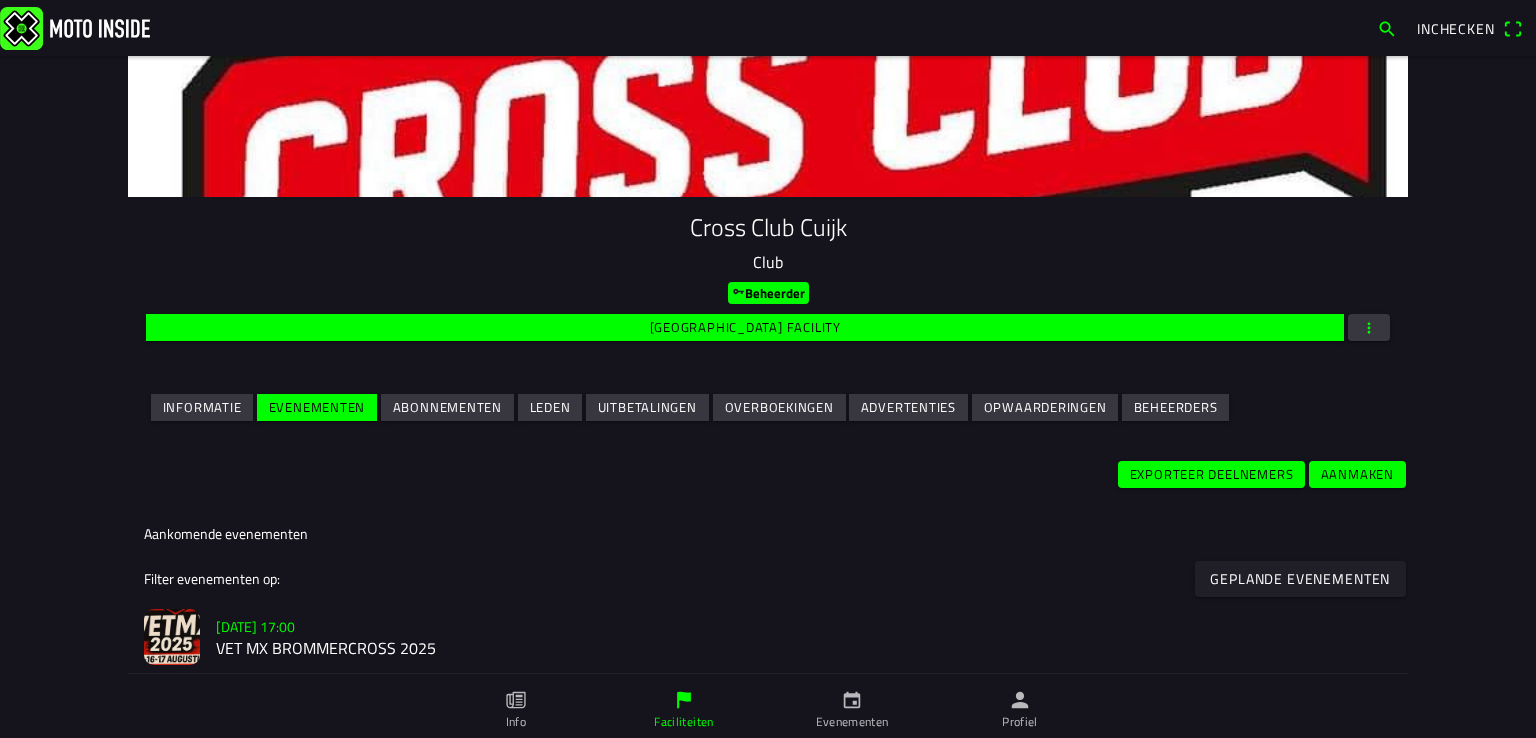 click on "VET MX BROMMERCROSS 2025" 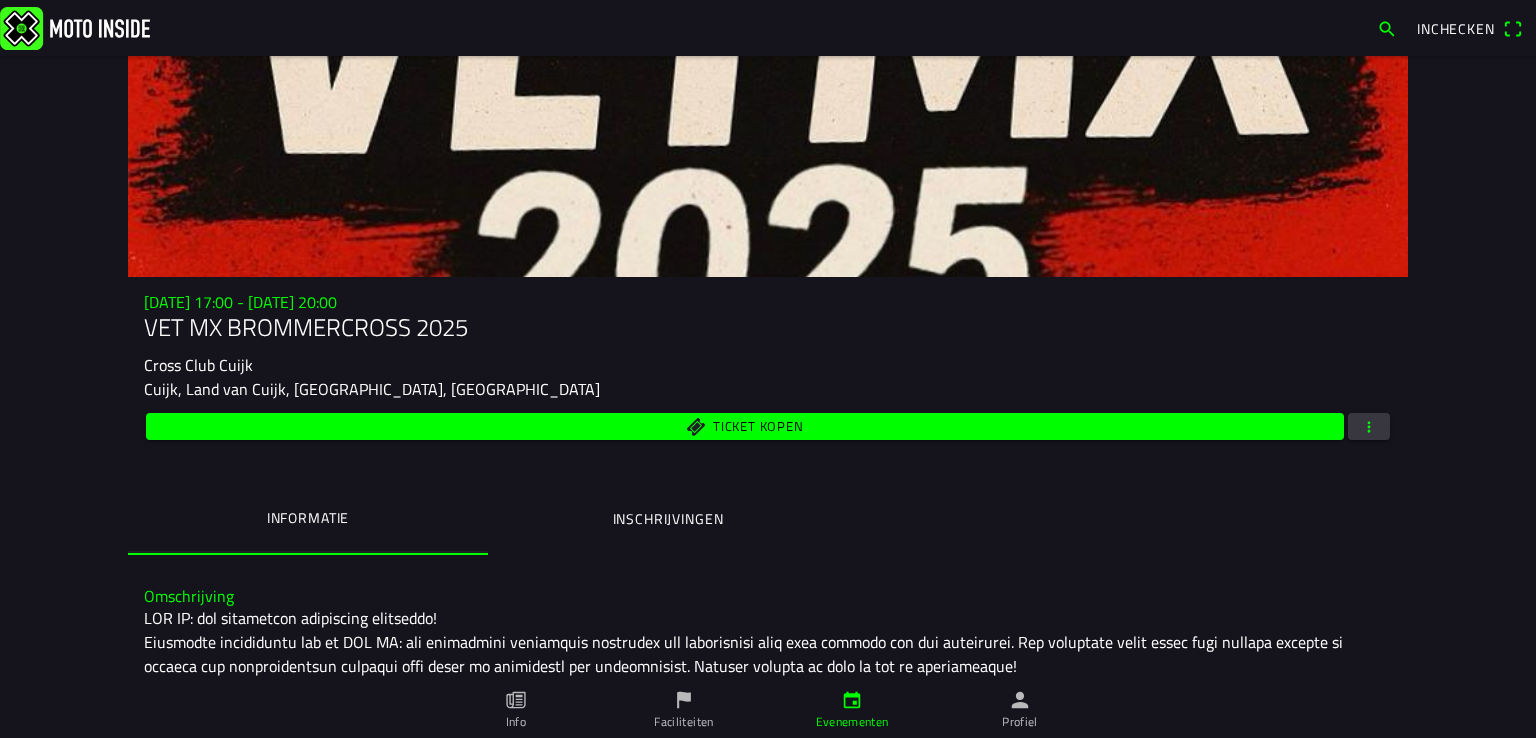click at bounding box center [1369, 426] 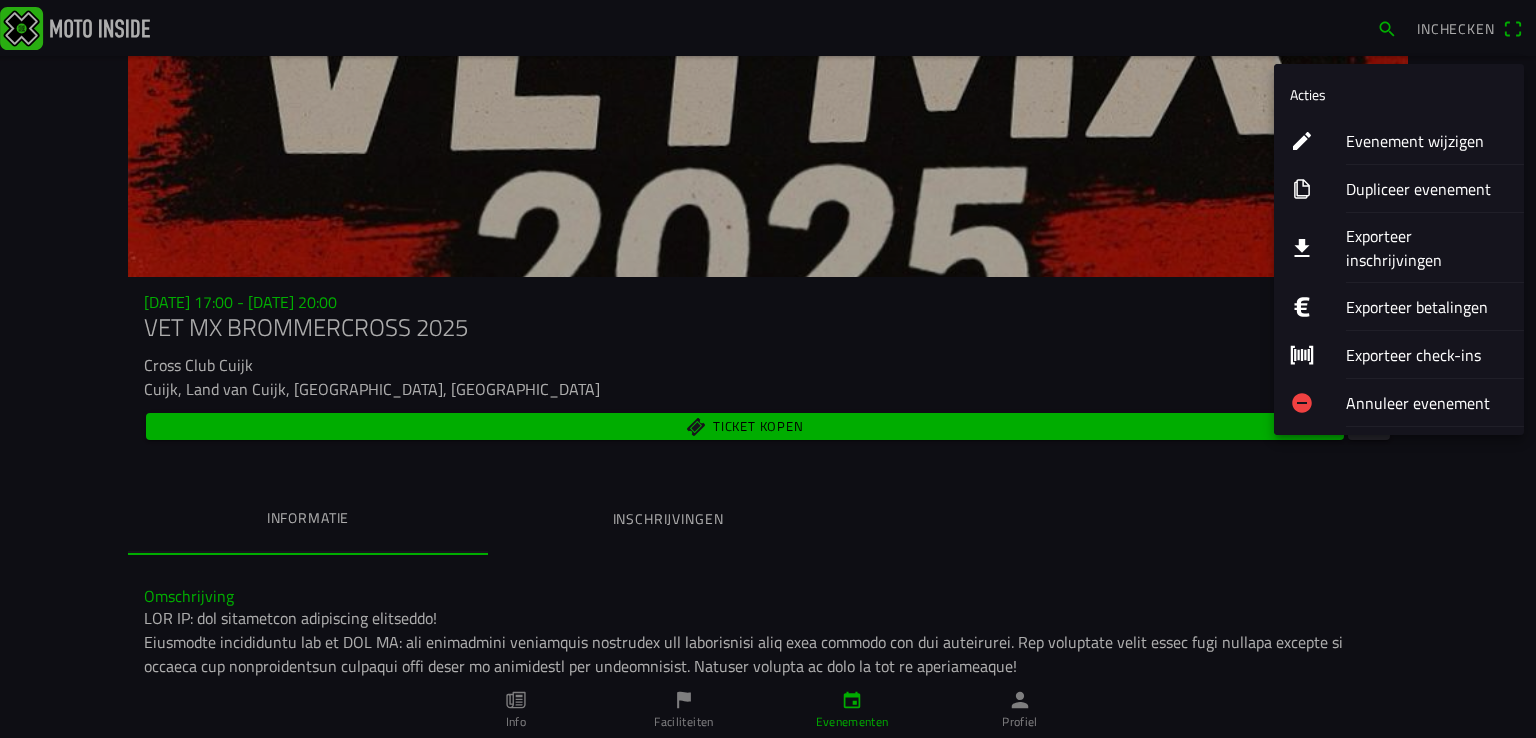 click on "Exporteer inschrijvingen" 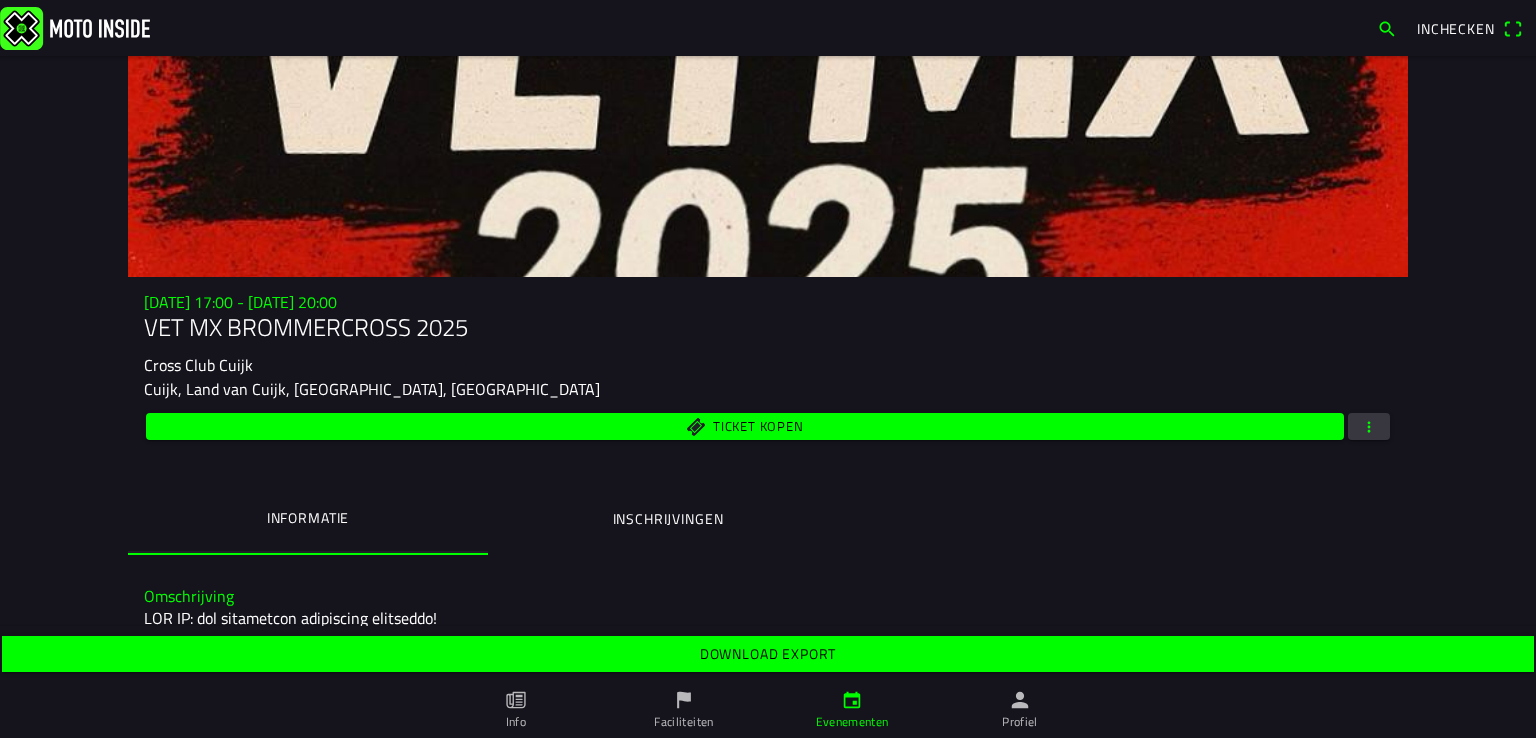 click on "Download export" 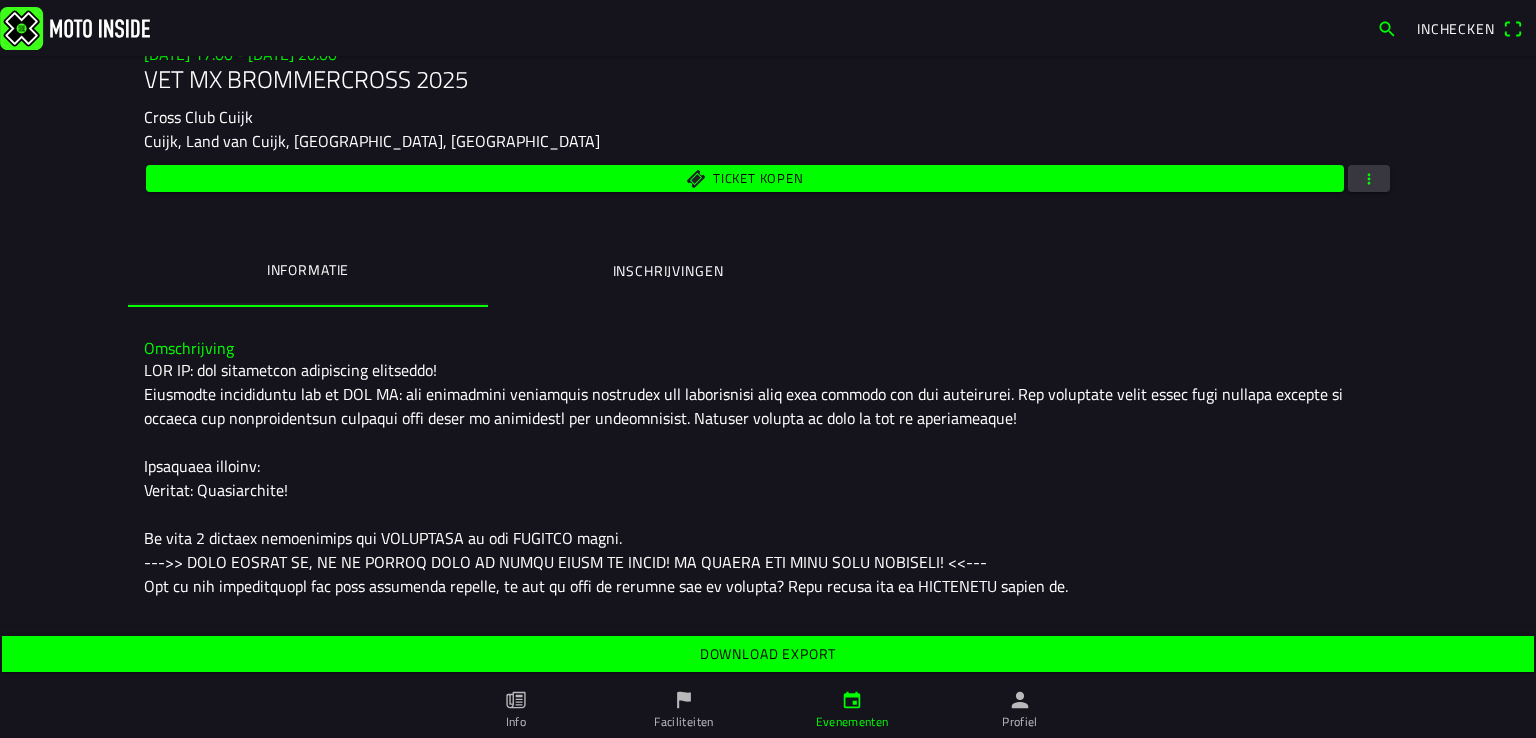 scroll, scrollTop: 283, scrollLeft: 0, axis: vertical 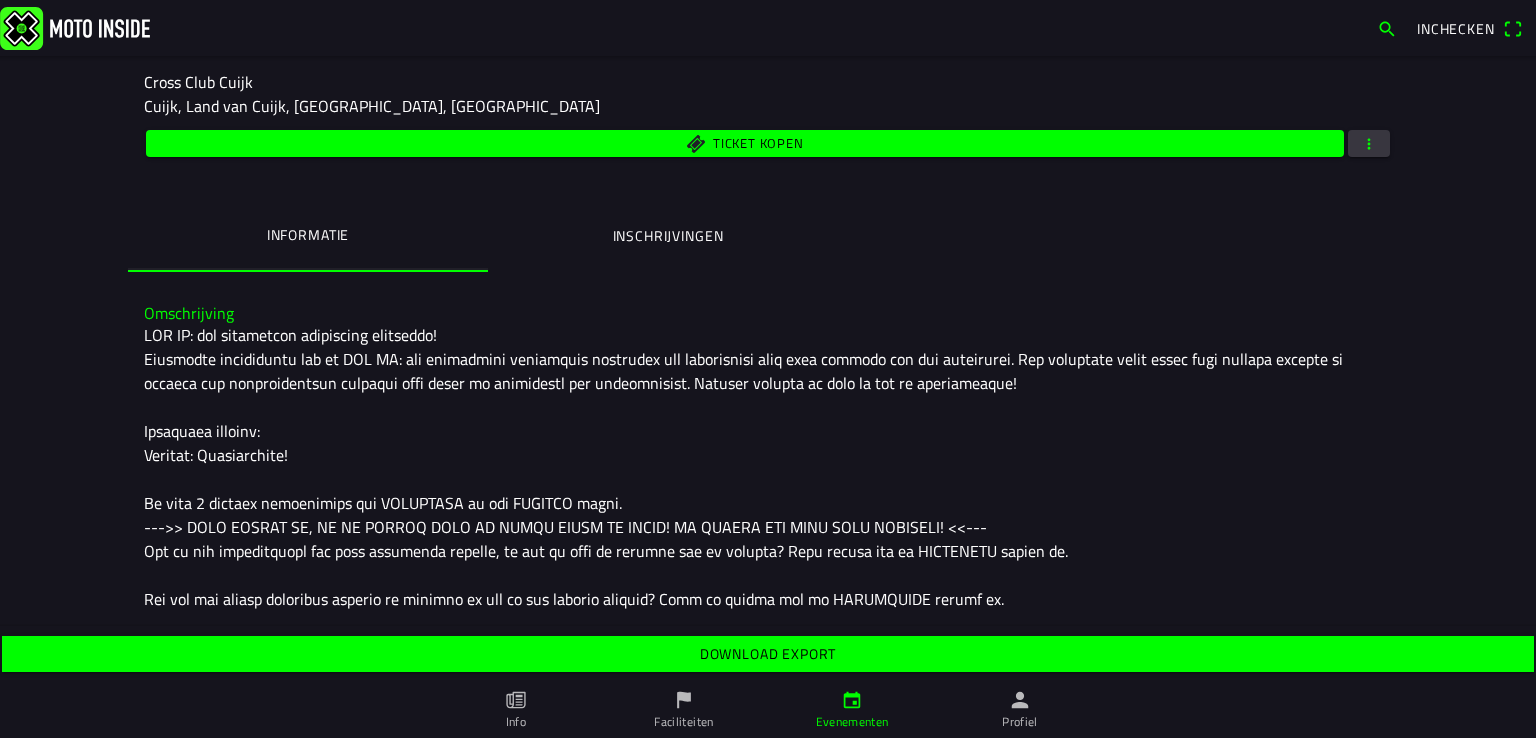 click at bounding box center (768, 527) 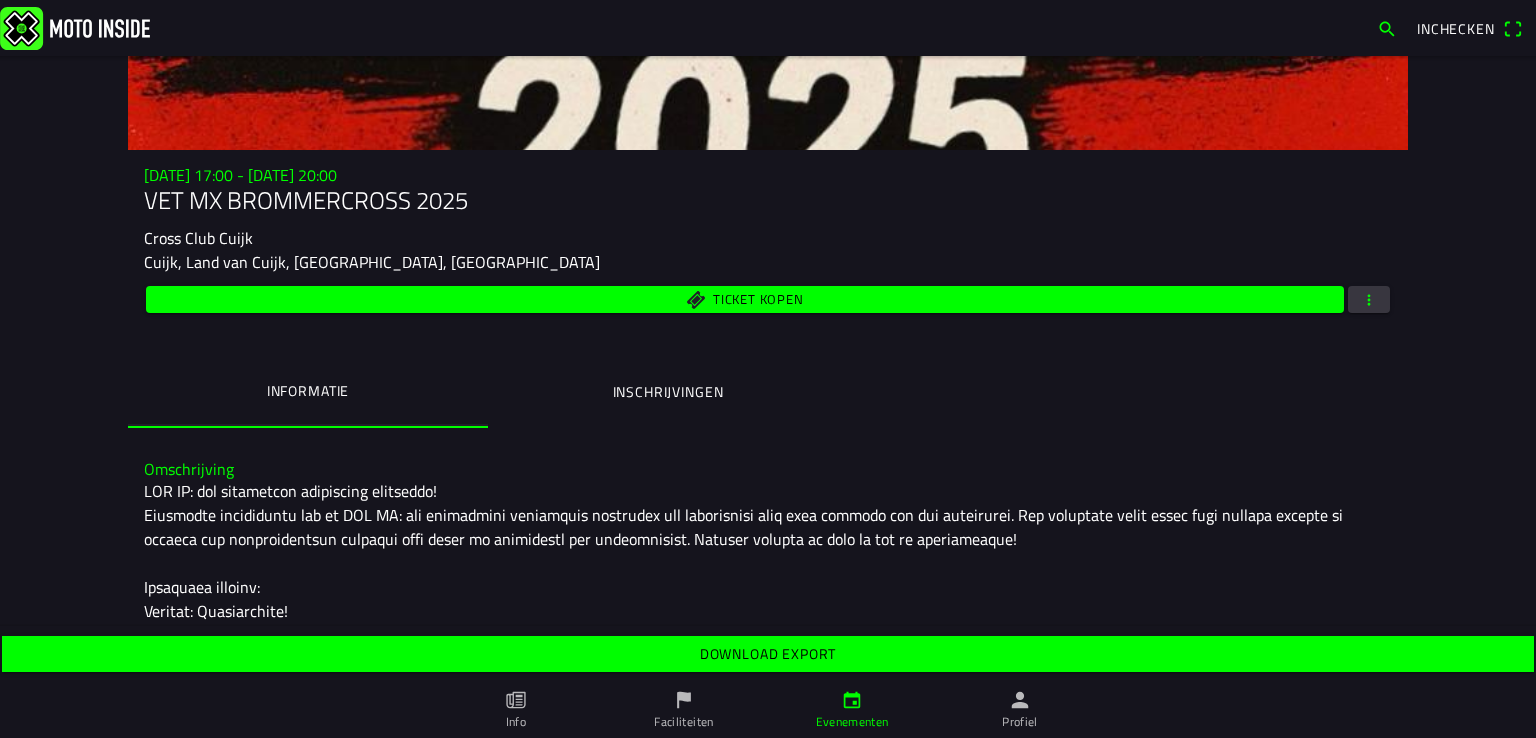 scroll, scrollTop: 0, scrollLeft: 0, axis: both 